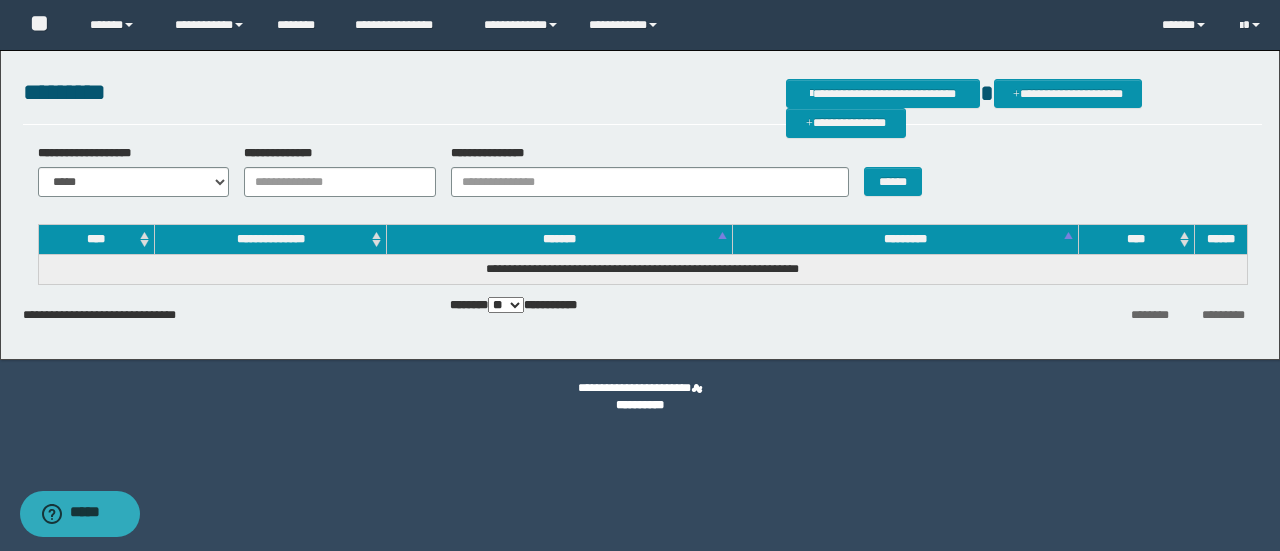 scroll, scrollTop: 0, scrollLeft: 0, axis: both 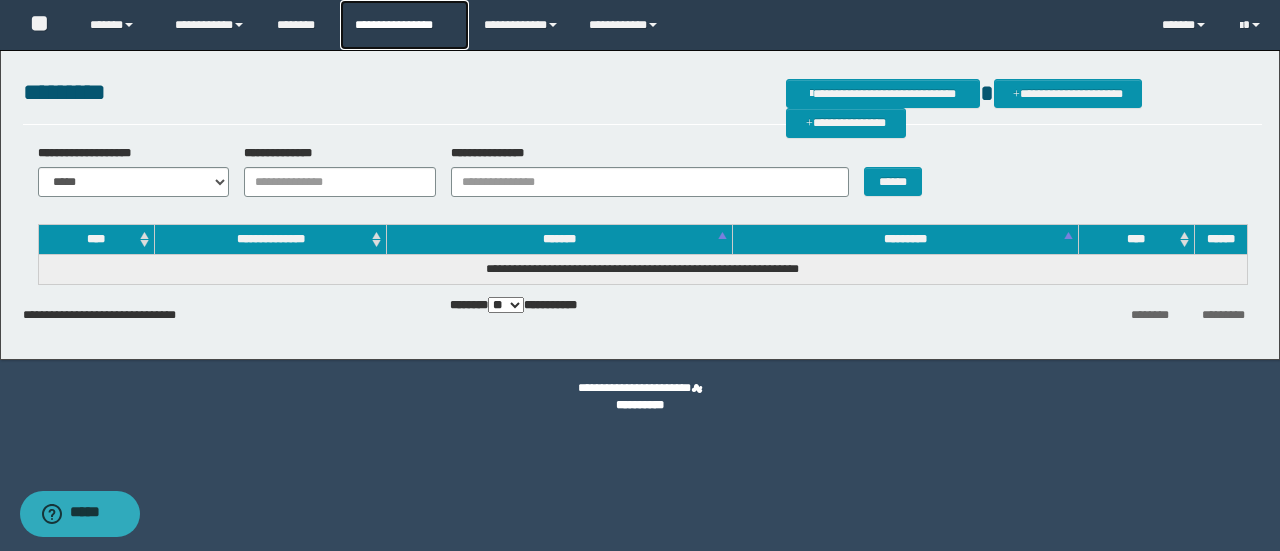 click on "**********" at bounding box center (404, 25) 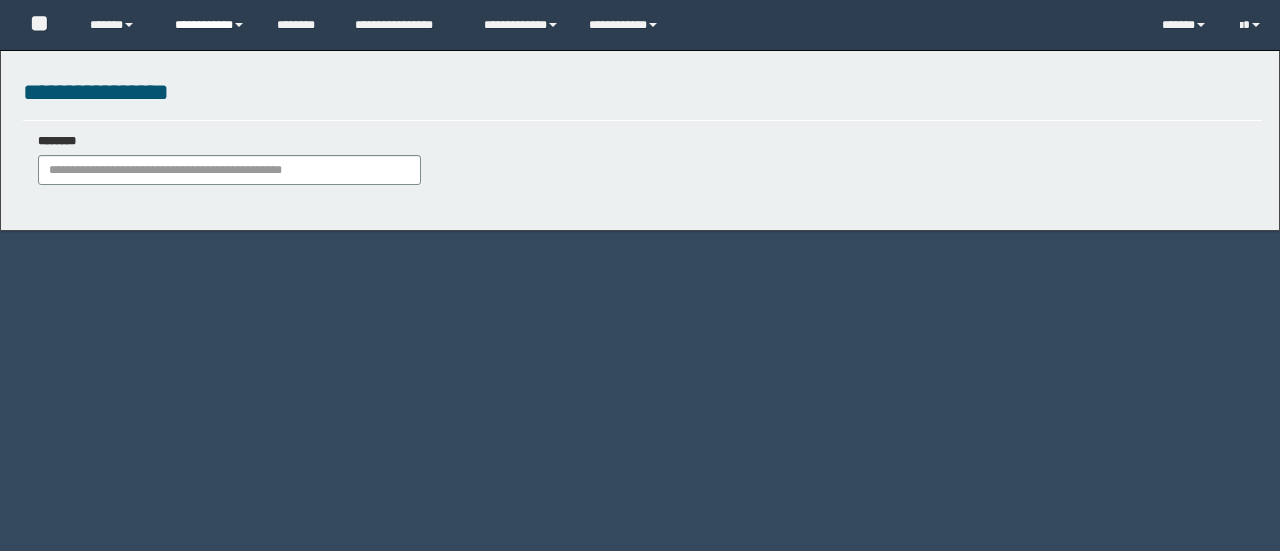 scroll, scrollTop: 0, scrollLeft: 0, axis: both 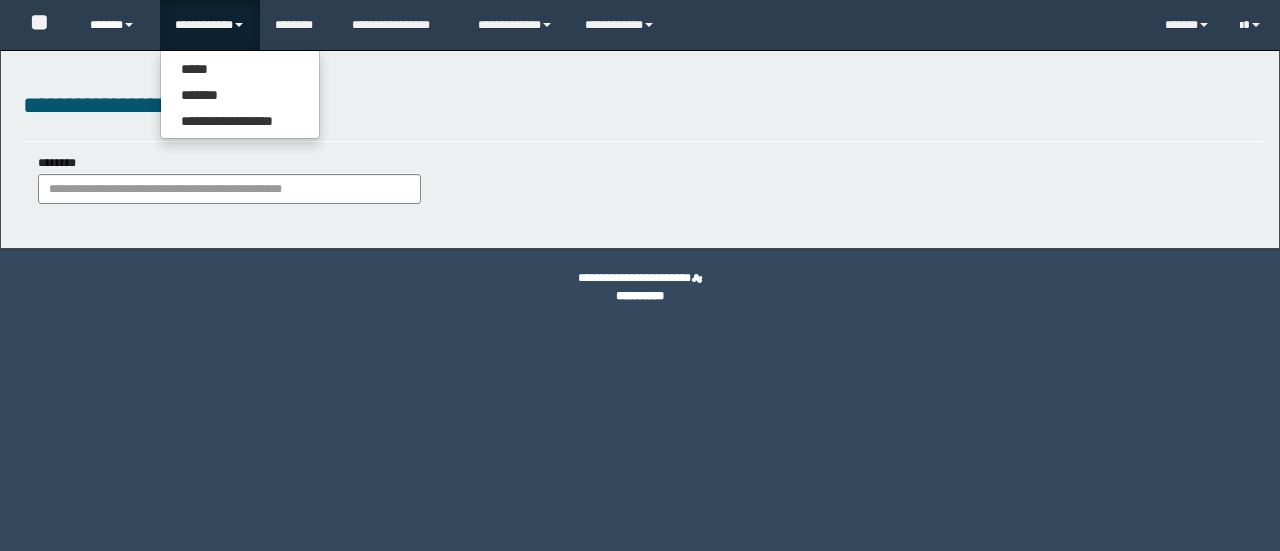 click on "******" at bounding box center (117, 25) 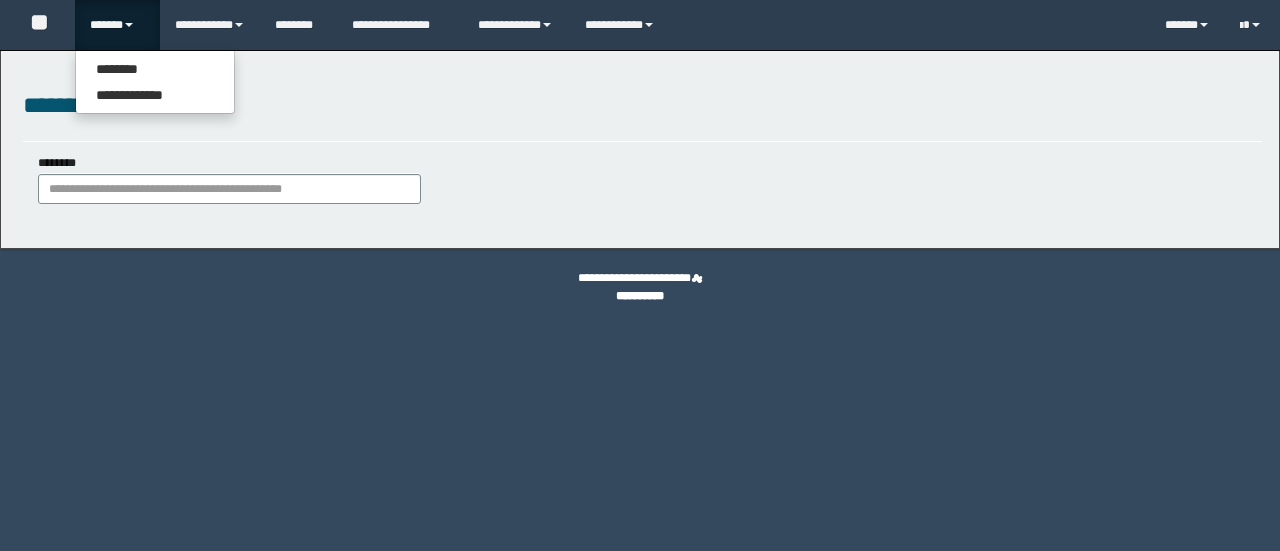 click on "******" at bounding box center (117, 25) 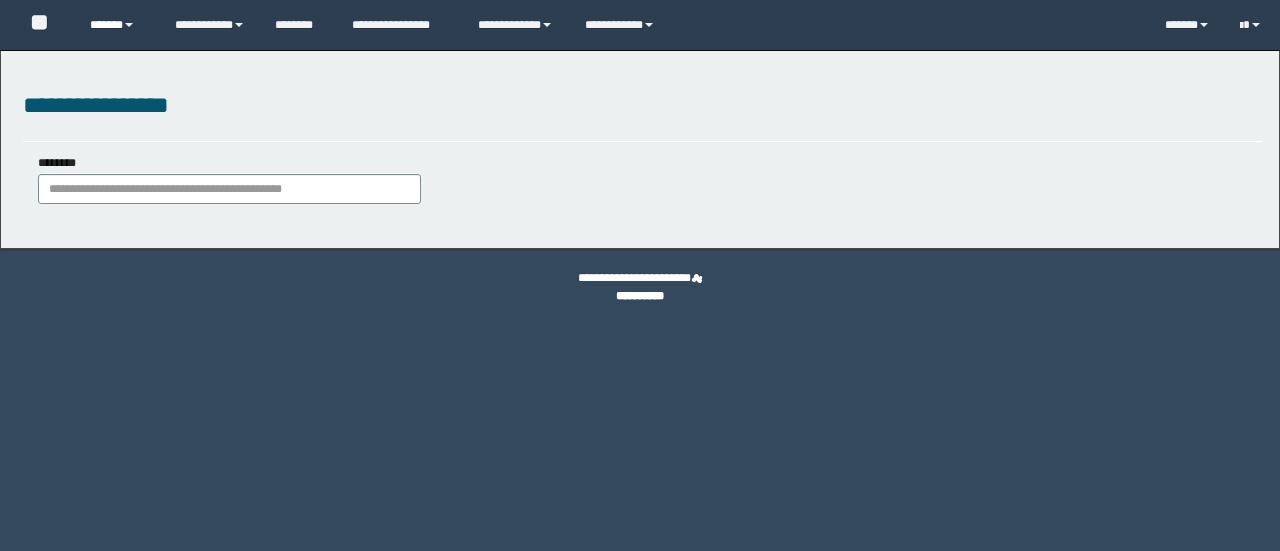 click on "******" at bounding box center (117, 25) 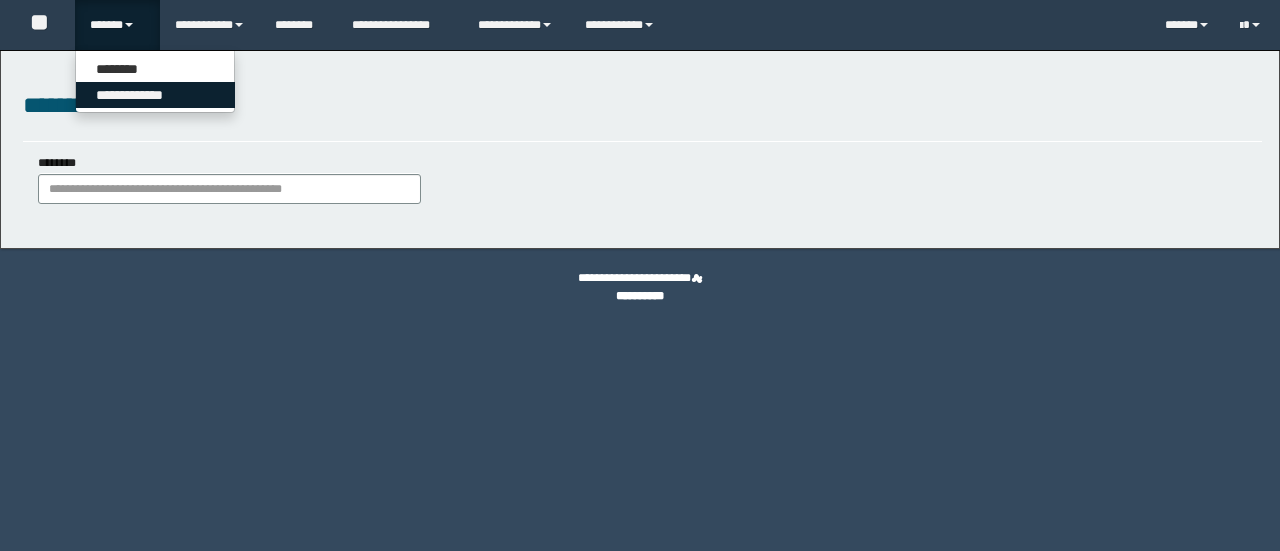 click on "**********" at bounding box center [155, 95] 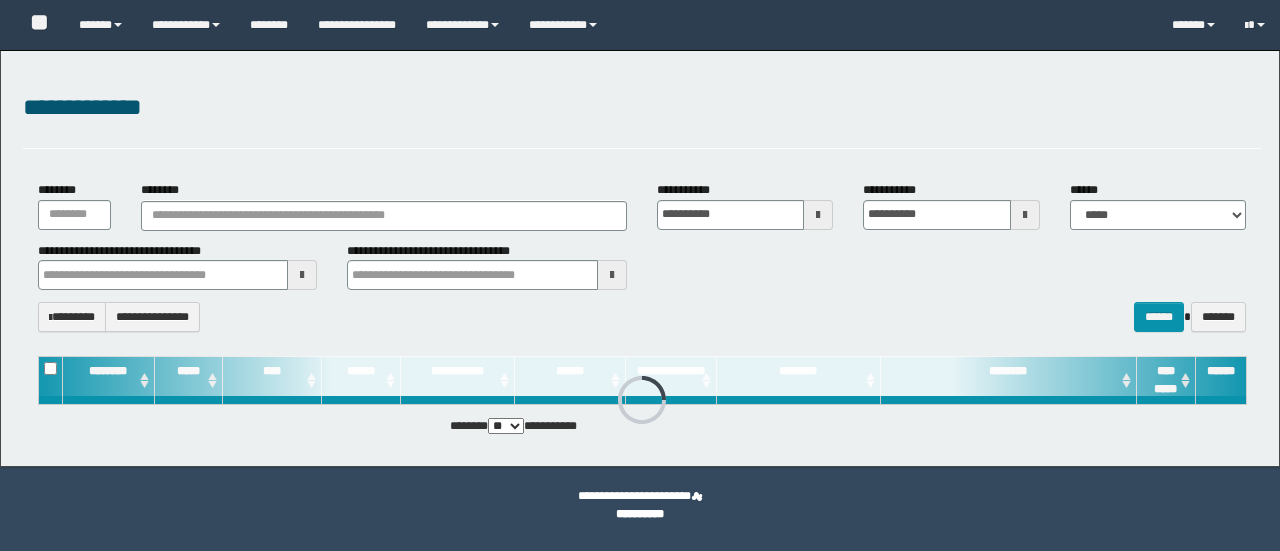 scroll, scrollTop: 0, scrollLeft: 0, axis: both 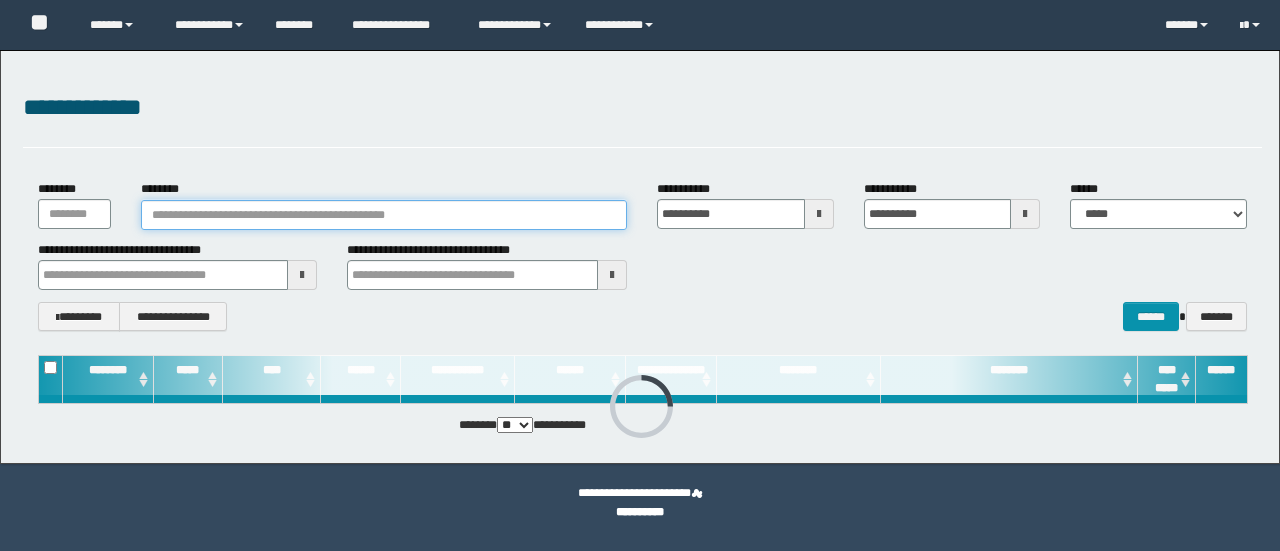 drag, startPoint x: 0, startPoint y: 0, endPoint x: 275, endPoint y: 204, distance: 342.40472 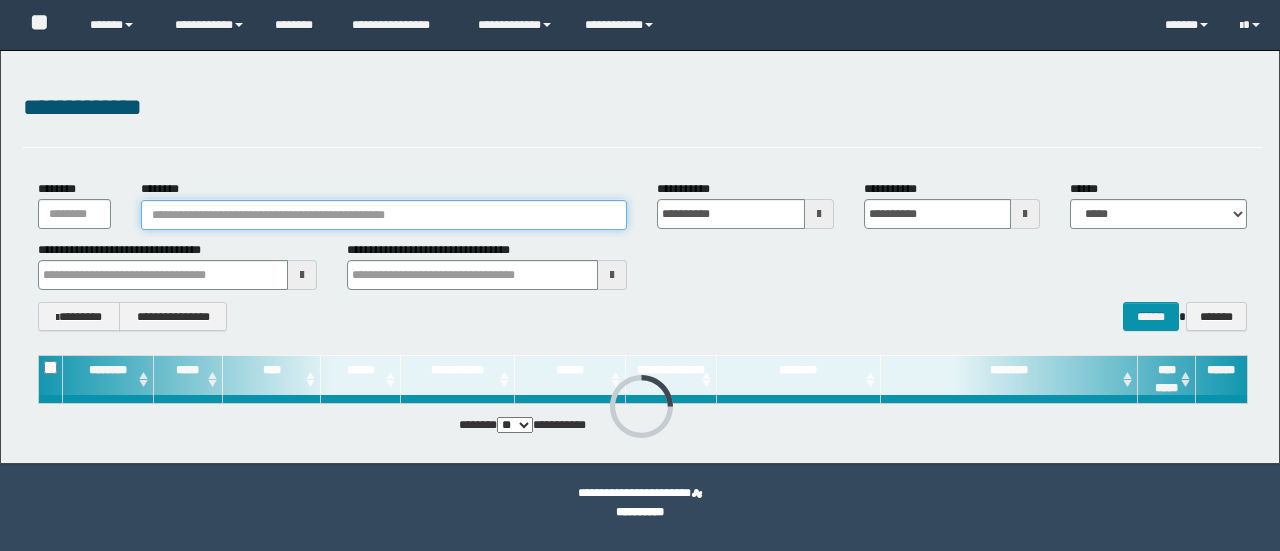 click on "********" at bounding box center [384, 215] 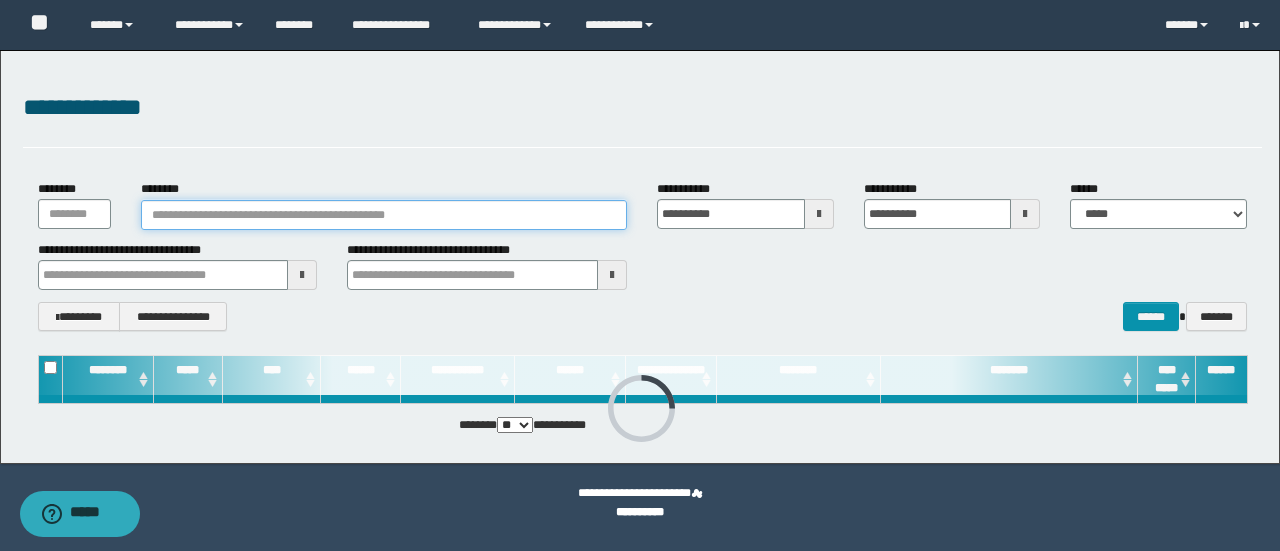 paste on "**********" 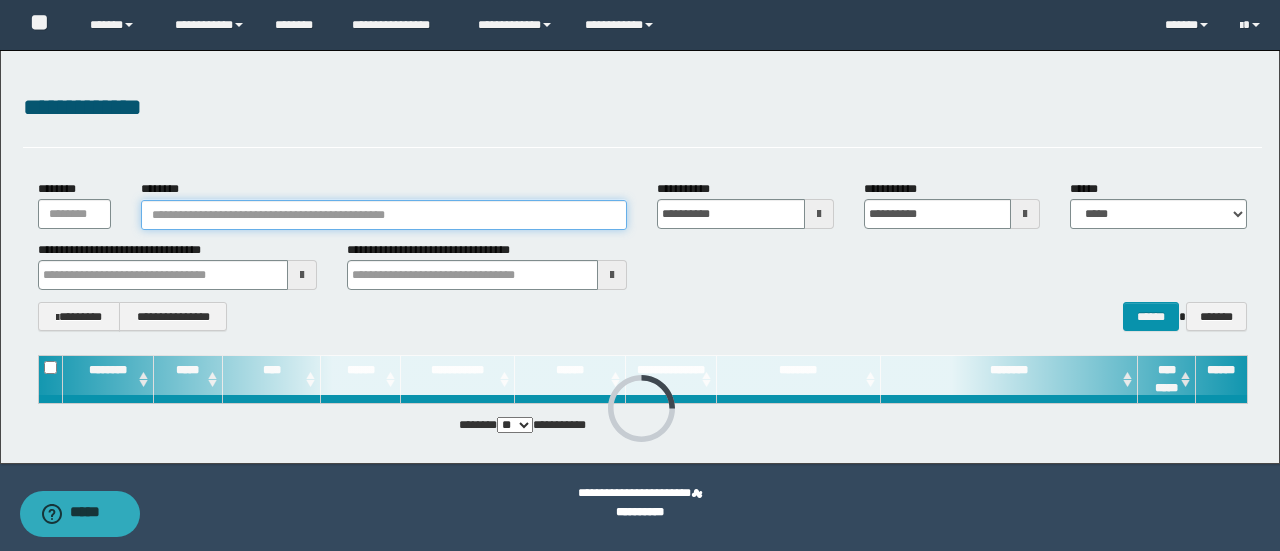type on "**********" 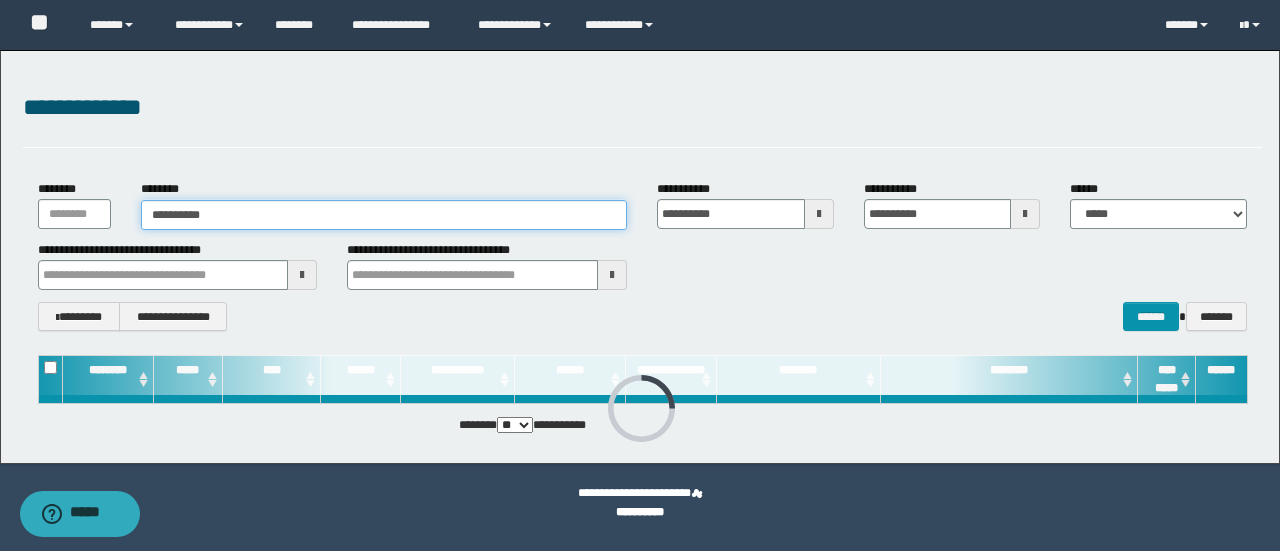 type on "**********" 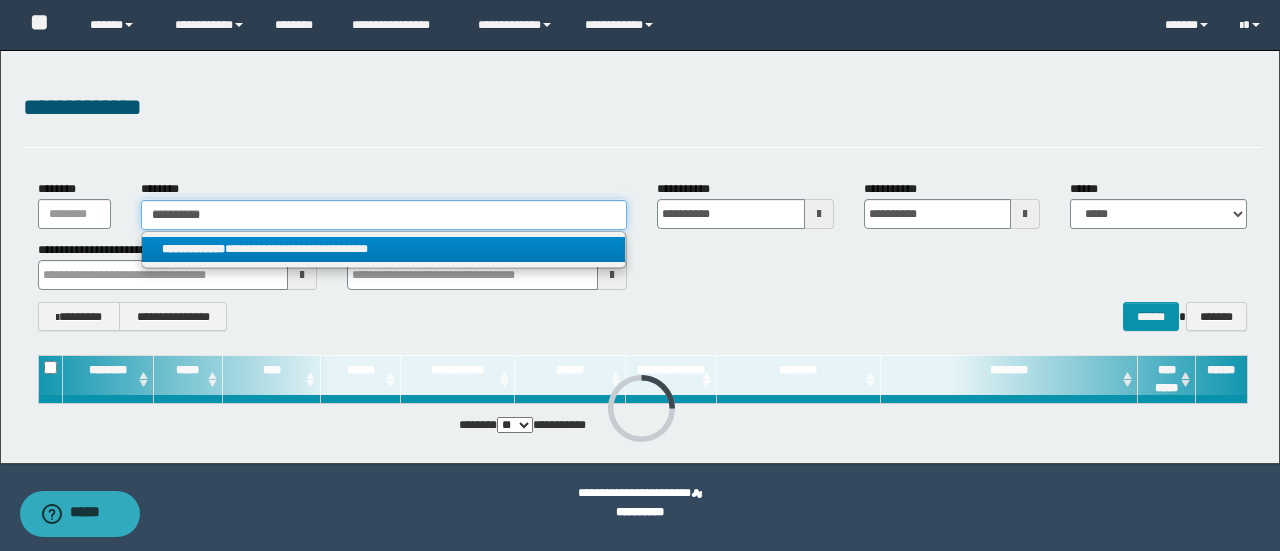 type on "**********" 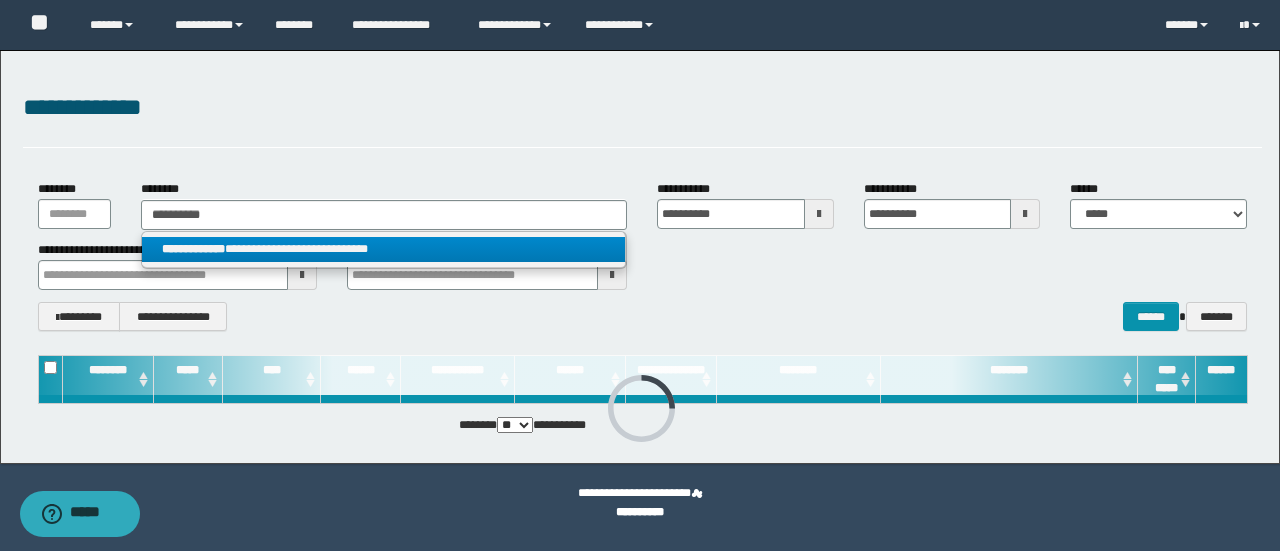 click on "**********" at bounding box center [384, 249] 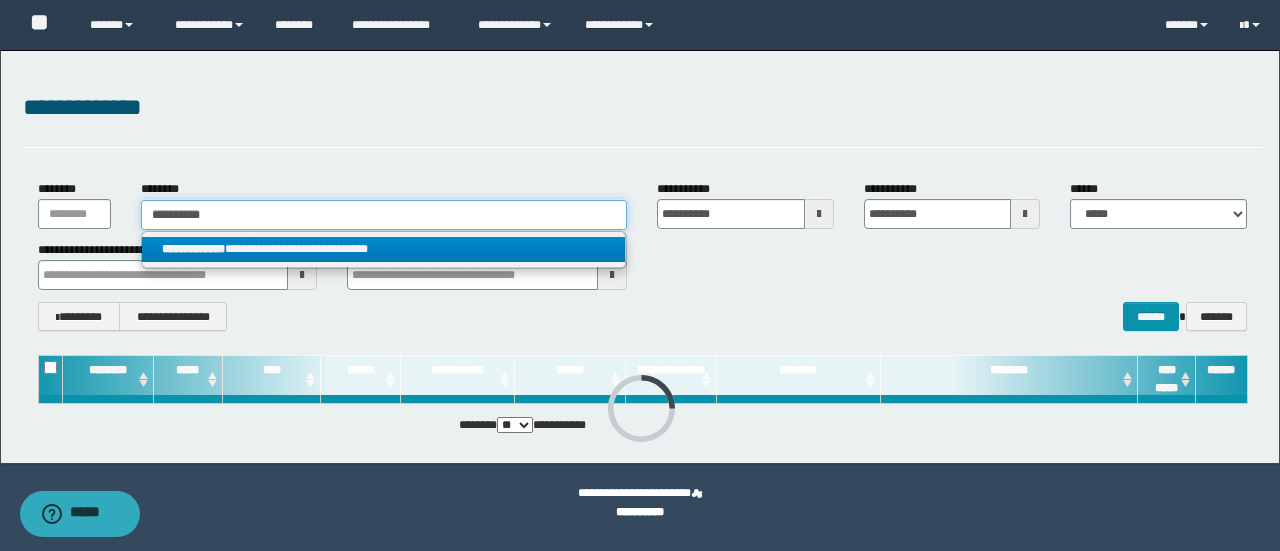 type 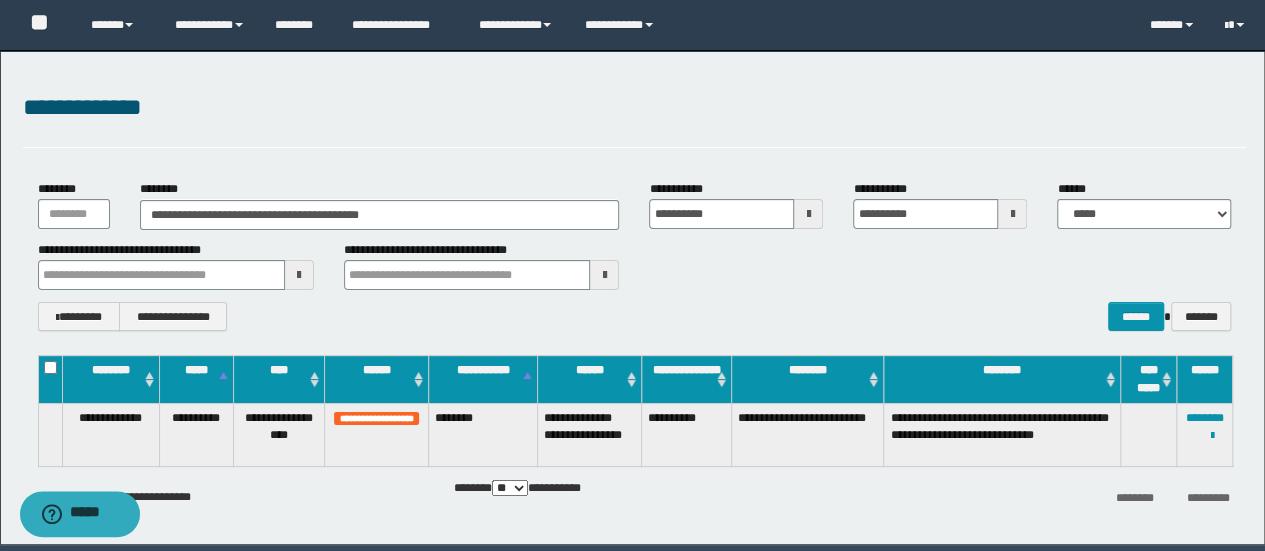 click on "**********" at bounding box center [687, 434] 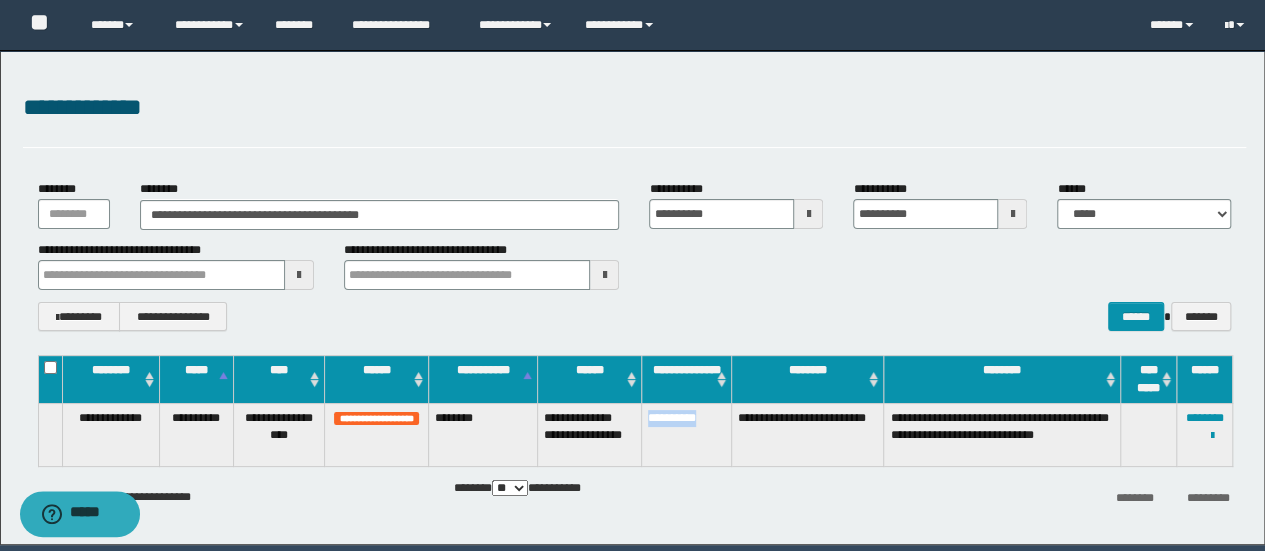 click on "**********" at bounding box center [687, 434] 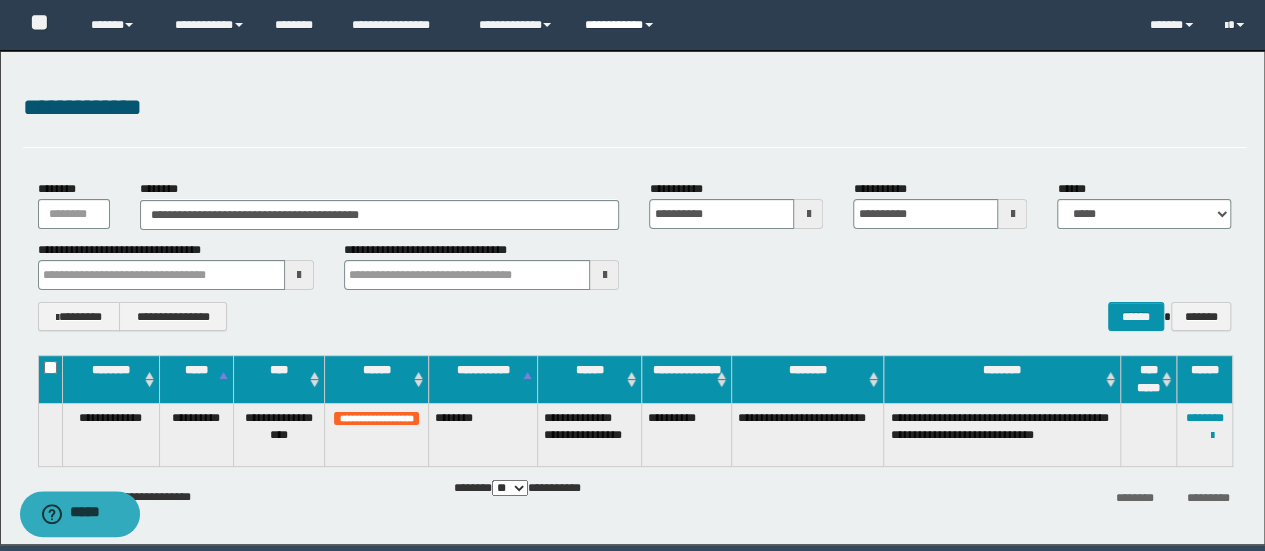click on "**********" at bounding box center [622, 25] 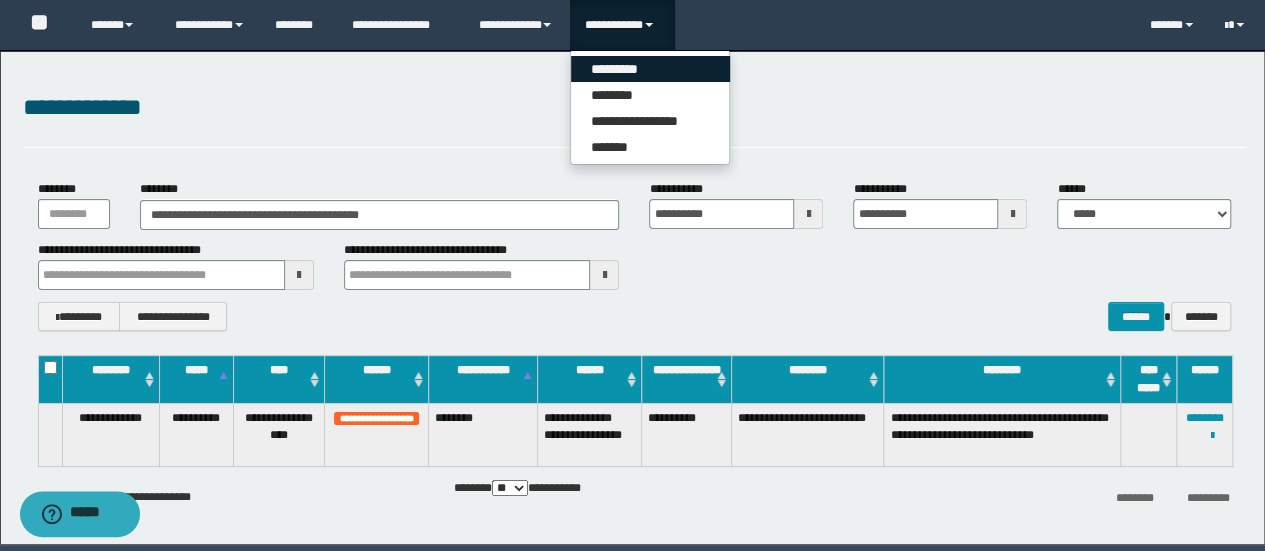 click on "*********" at bounding box center (650, 69) 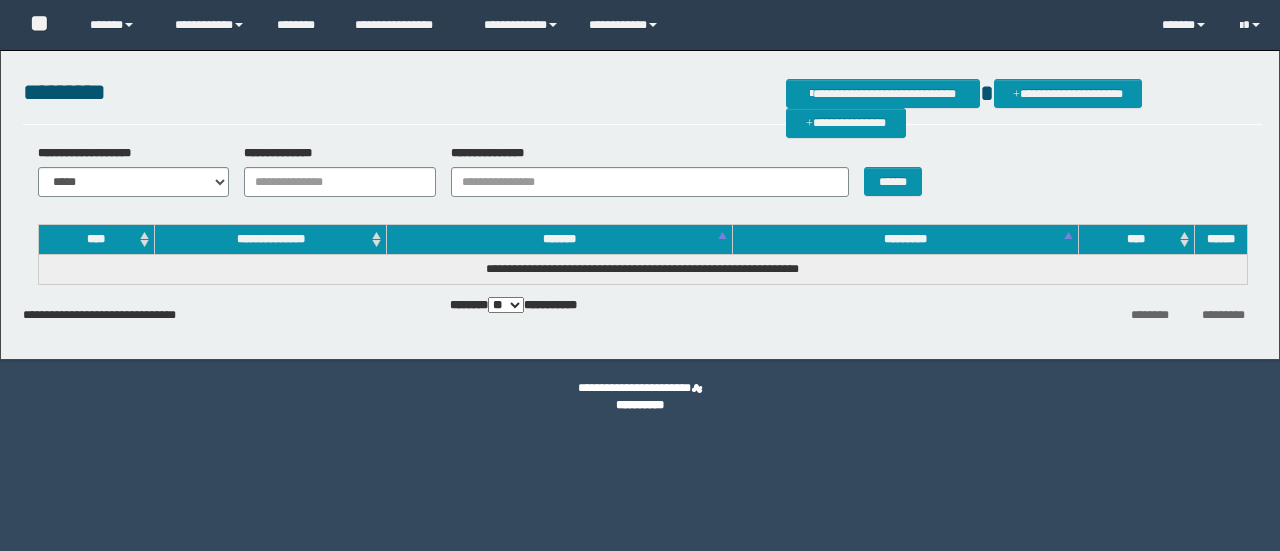 scroll, scrollTop: 0, scrollLeft: 0, axis: both 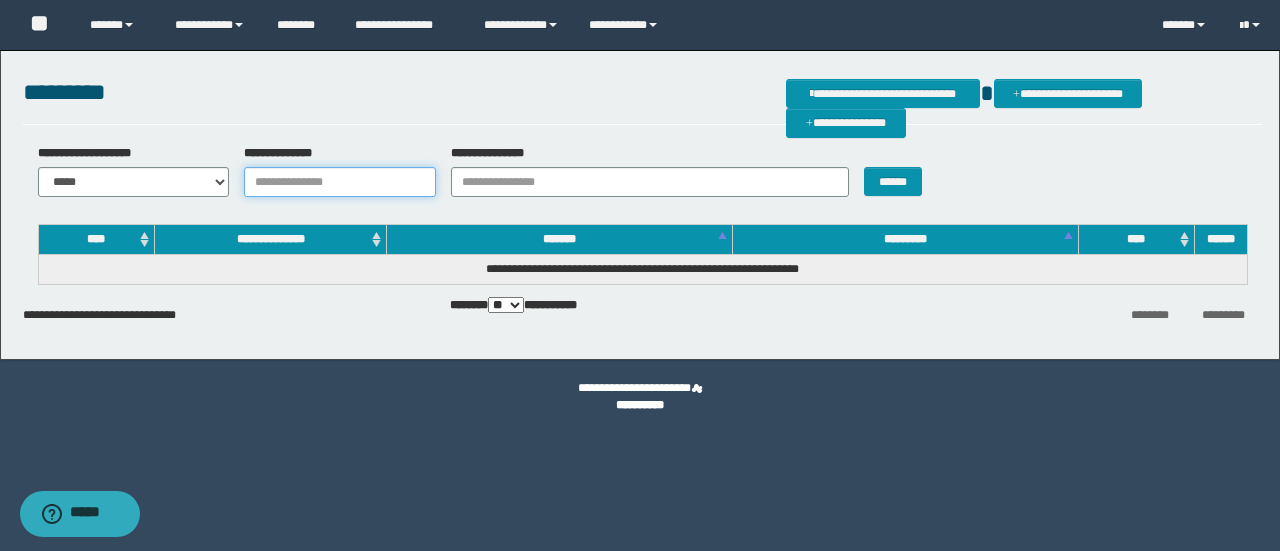 click on "**********" at bounding box center (340, 182) 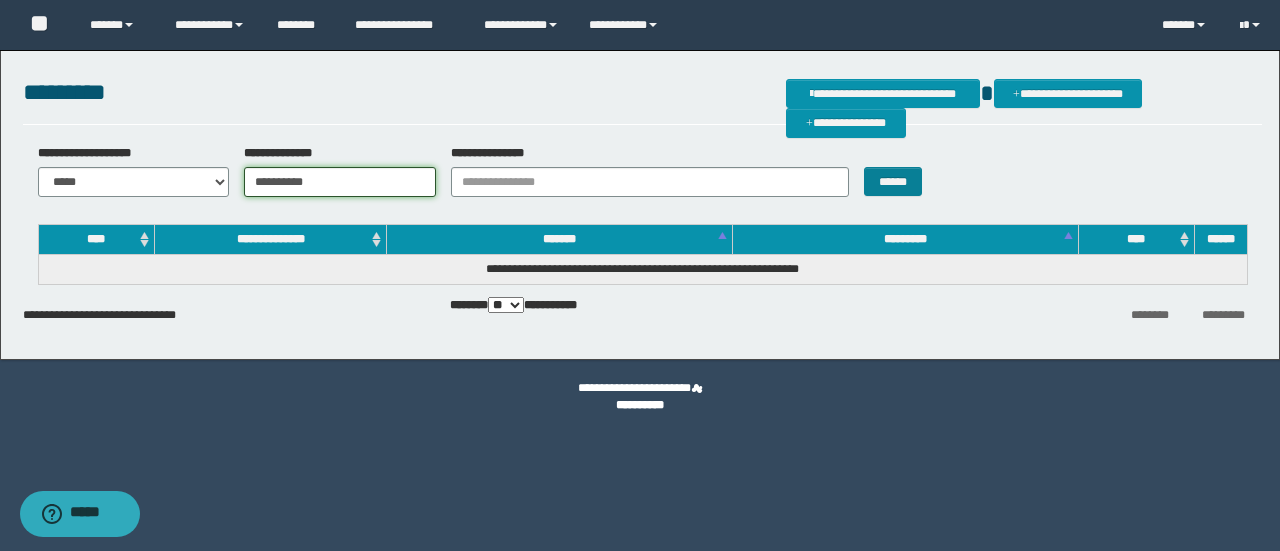 type on "**********" 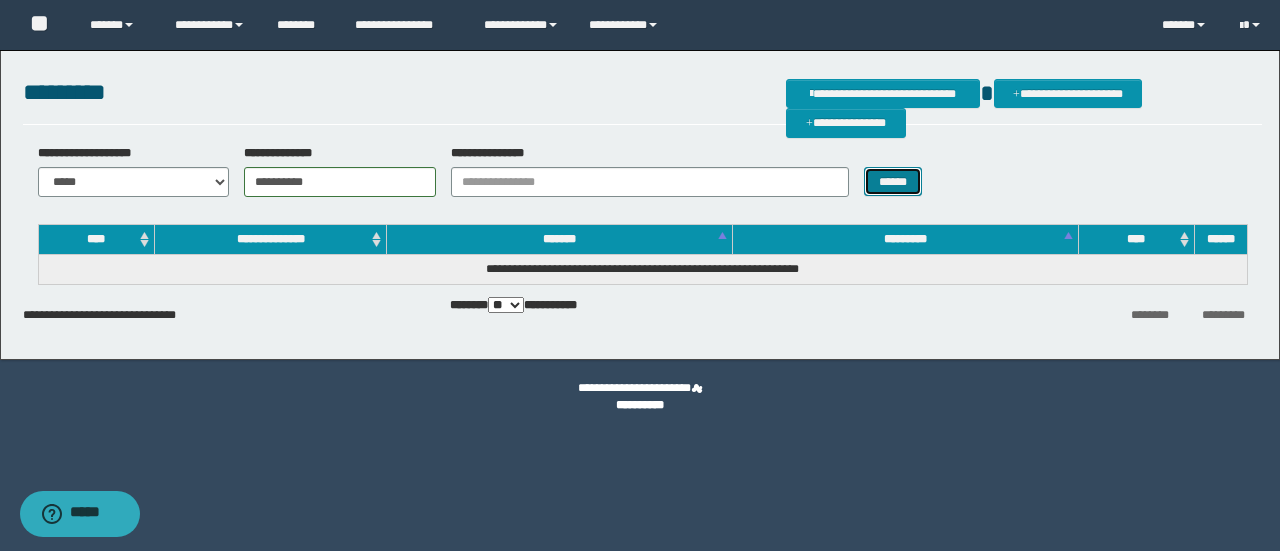click on "******" at bounding box center (893, 181) 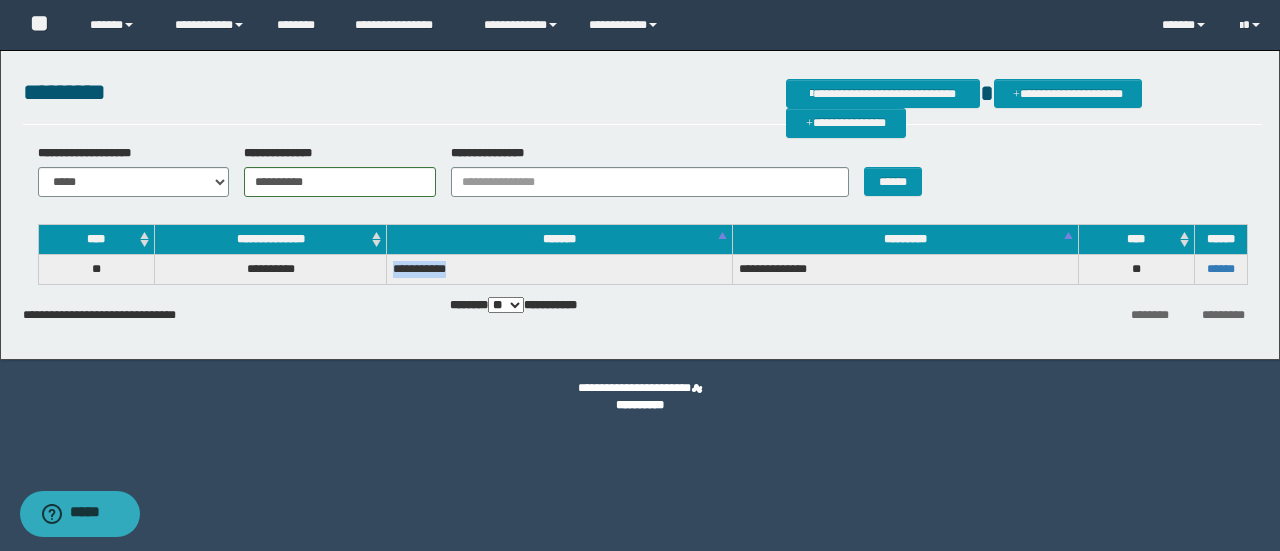 drag, startPoint x: 392, startPoint y: 267, endPoint x: 470, endPoint y: 271, distance: 78.10249 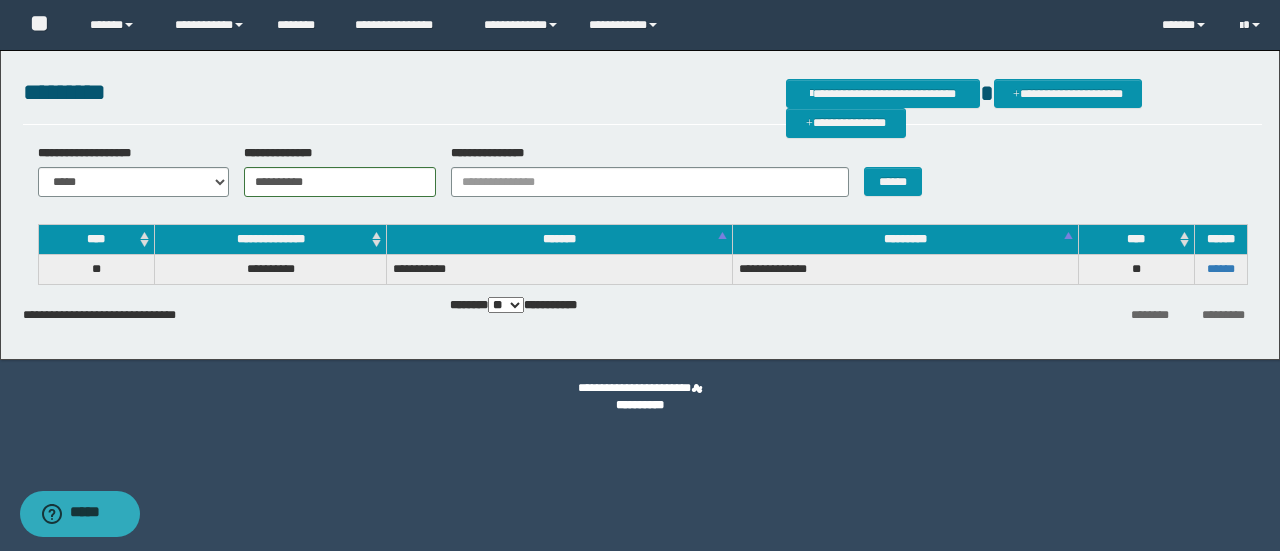 click on "**********" at bounding box center [270, 270] 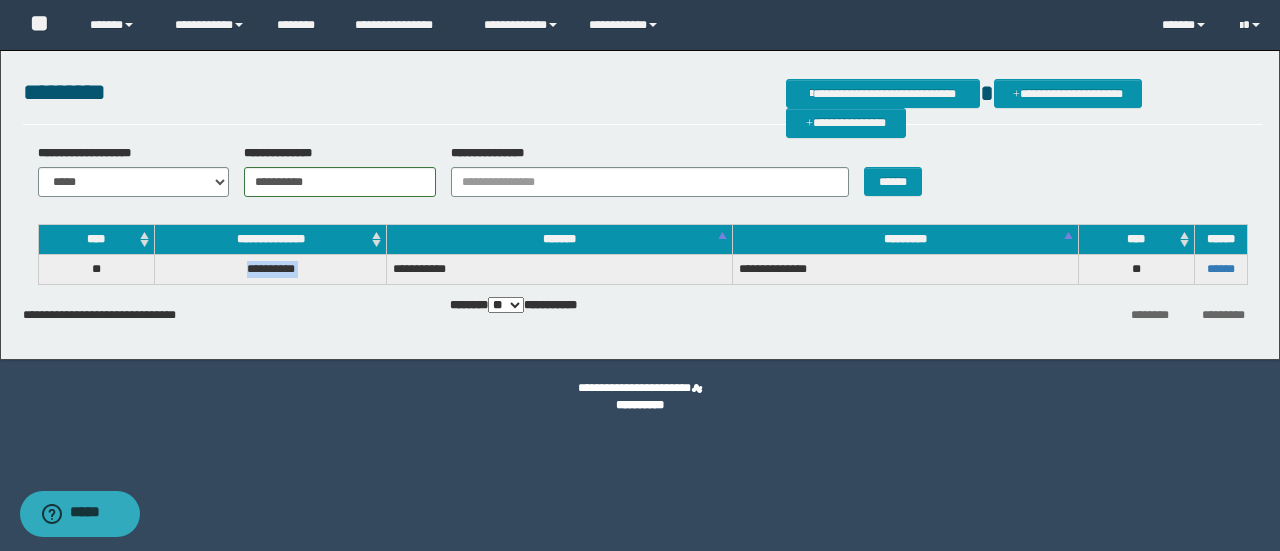 click on "**********" at bounding box center [270, 270] 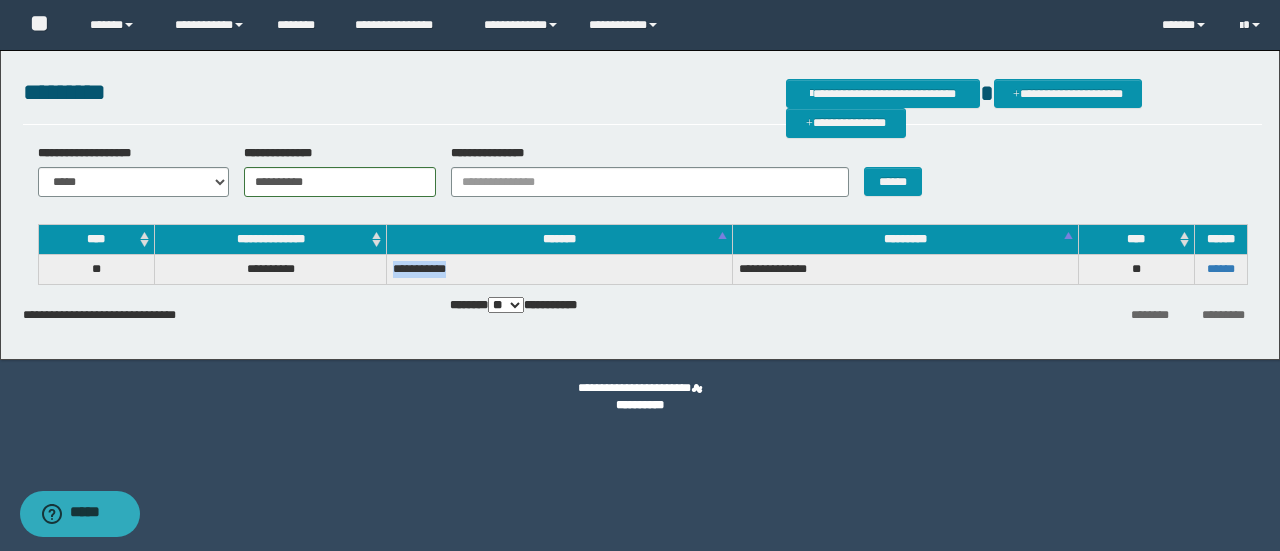 drag, startPoint x: 471, startPoint y: 265, endPoint x: 390, endPoint y: 279, distance: 82.20097 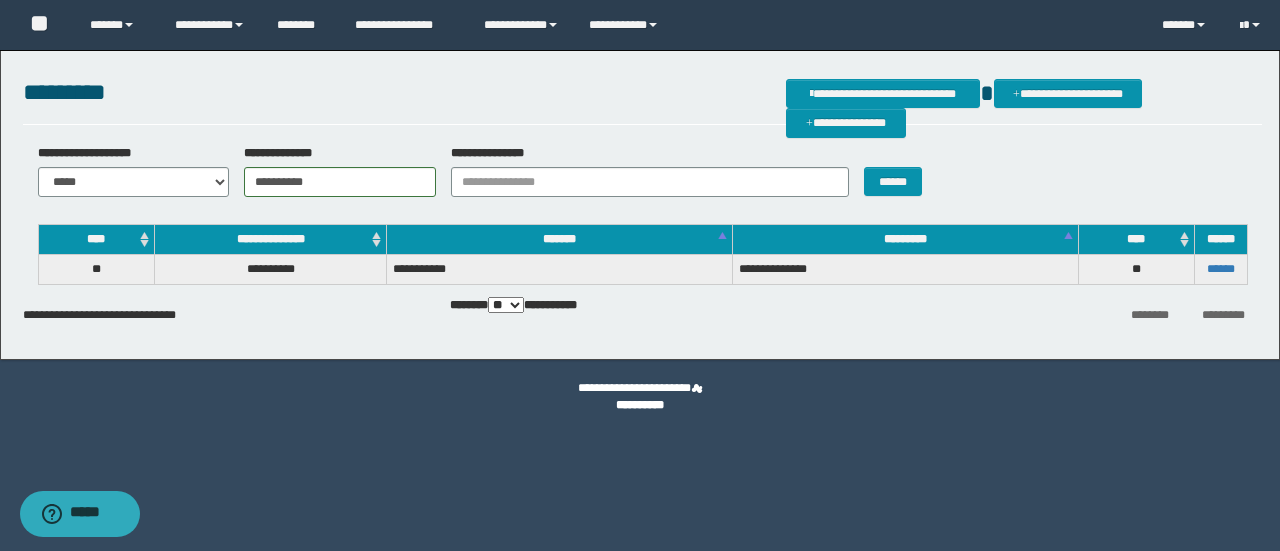 click on "**********" at bounding box center [640, 397] 